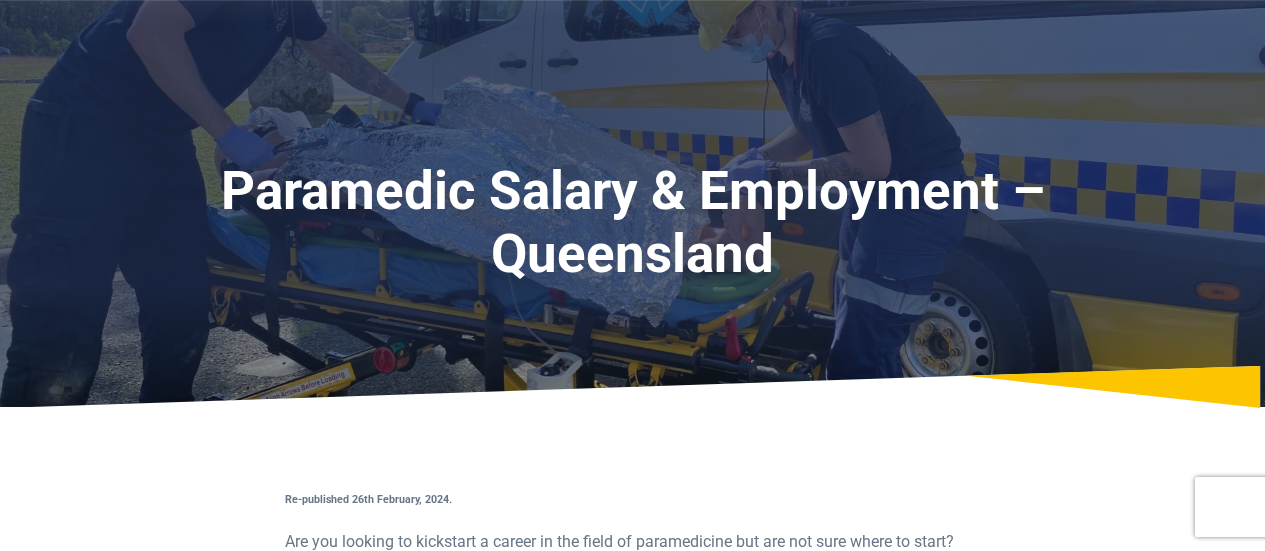 scroll, scrollTop: 384, scrollLeft: 0, axis: vertical 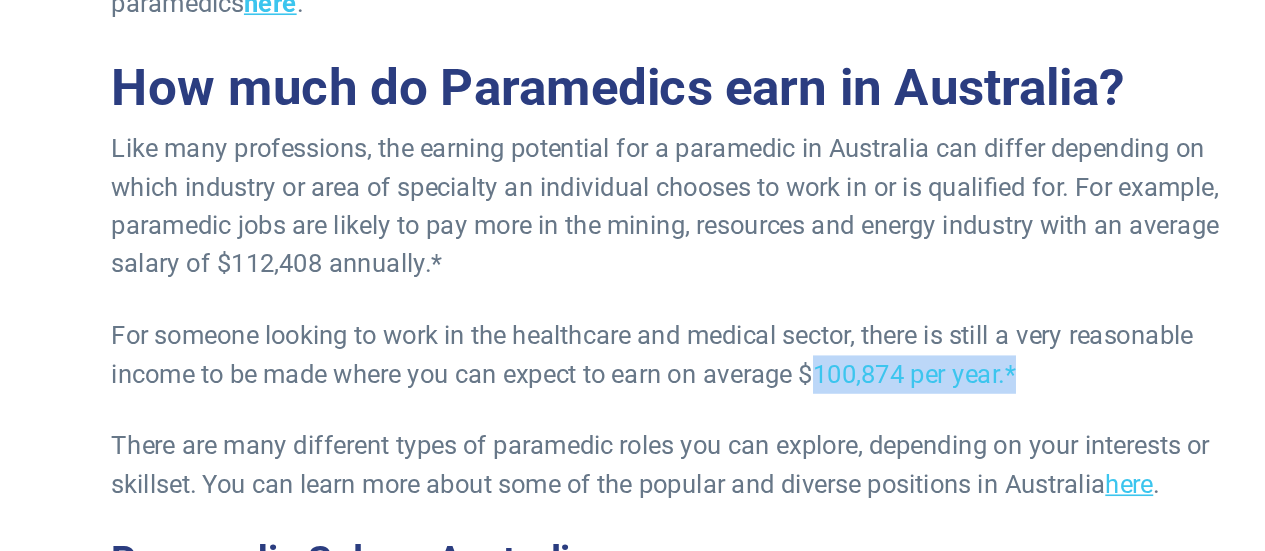 drag, startPoint x: 874, startPoint y: 435, endPoint x: 723, endPoint y: 431, distance: 151.05296 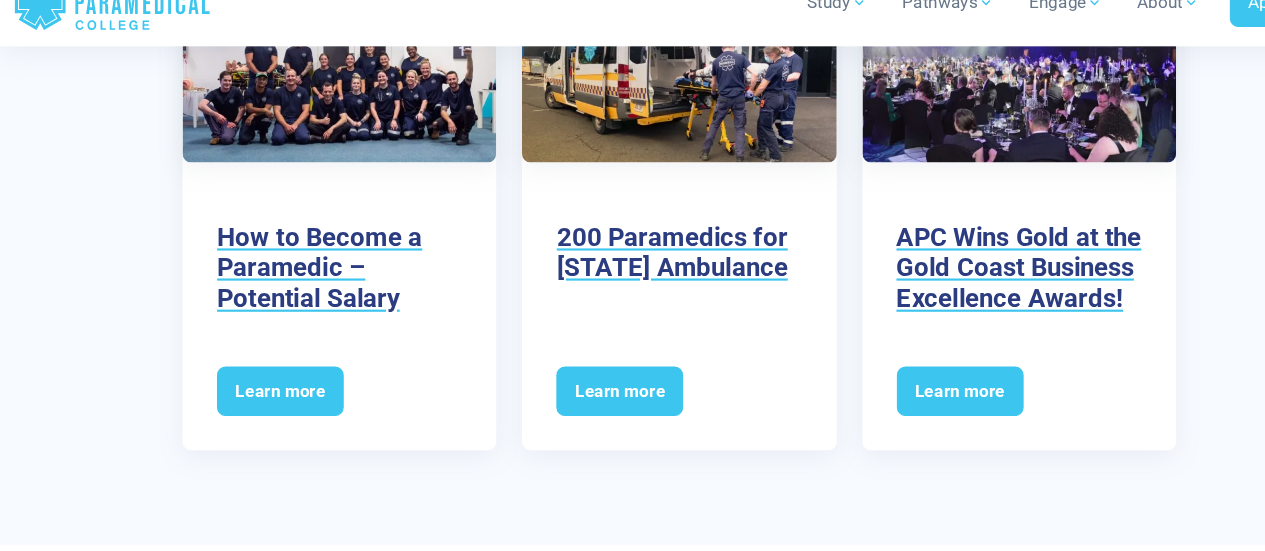 scroll, scrollTop: 4083, scrollLeft: 0, axis: vertical 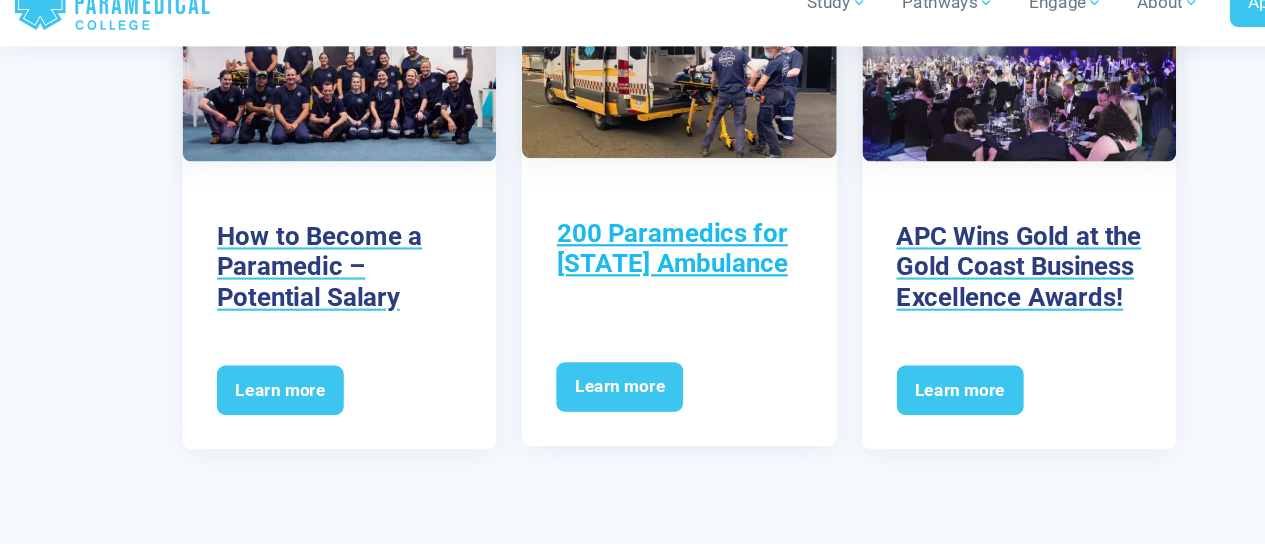 click on "200 Paramedics for Queensland Ambulance" at bounding box center (632, 288) 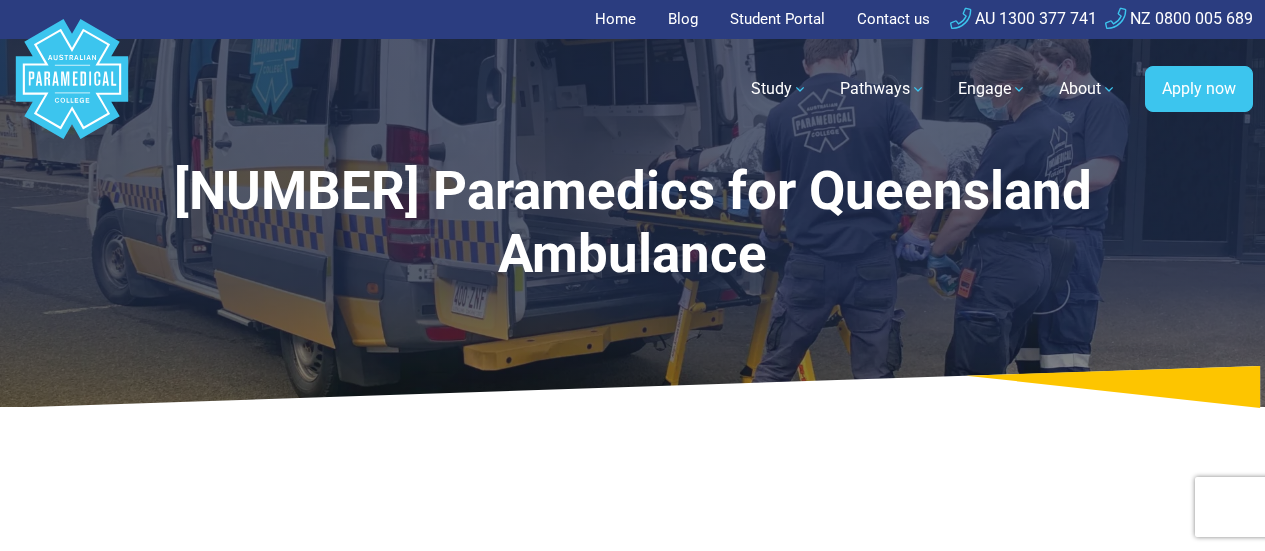 scroll, scrollTop: 0, scrollLeft: 0, axis: both 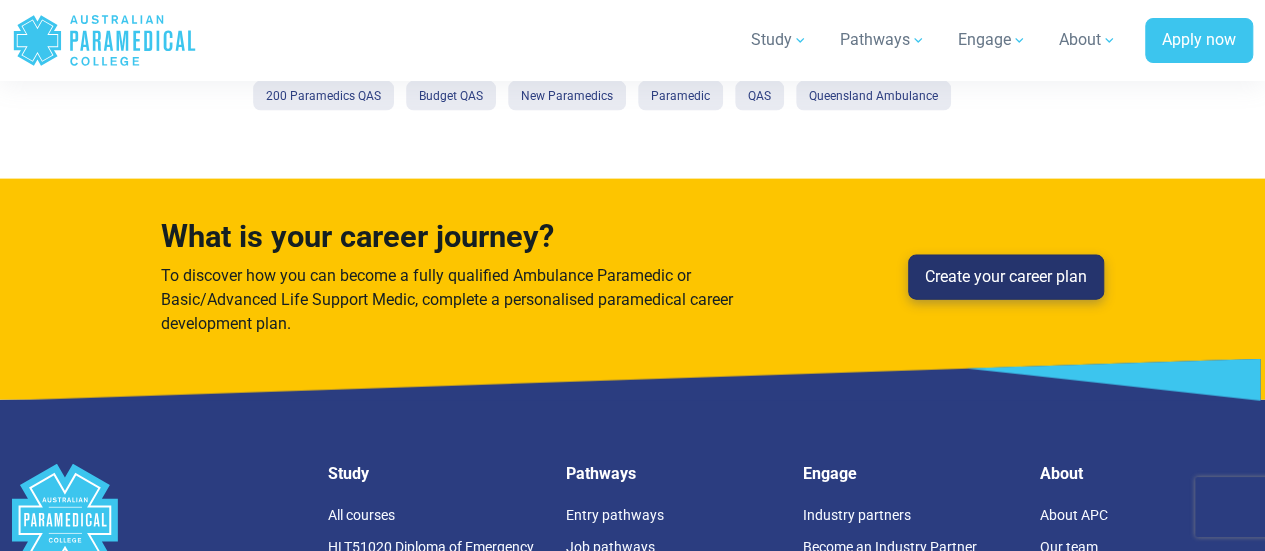 click on "Create your career plan" at bounding box center [1006, 278] 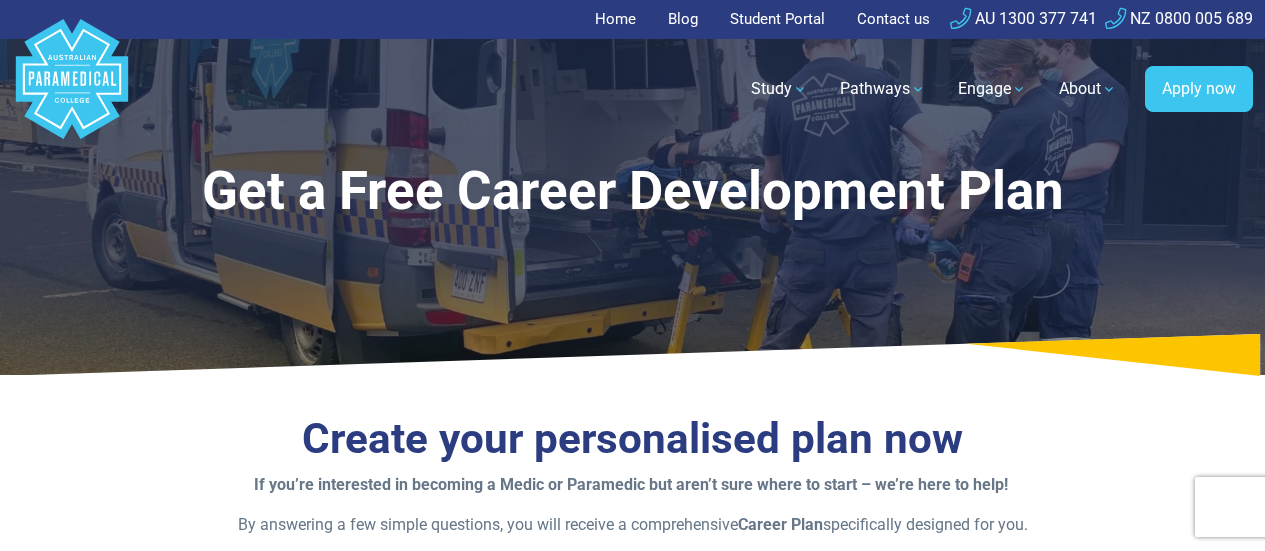 scroll, scrollTop: 0, scrollLeft: 0, axis: both 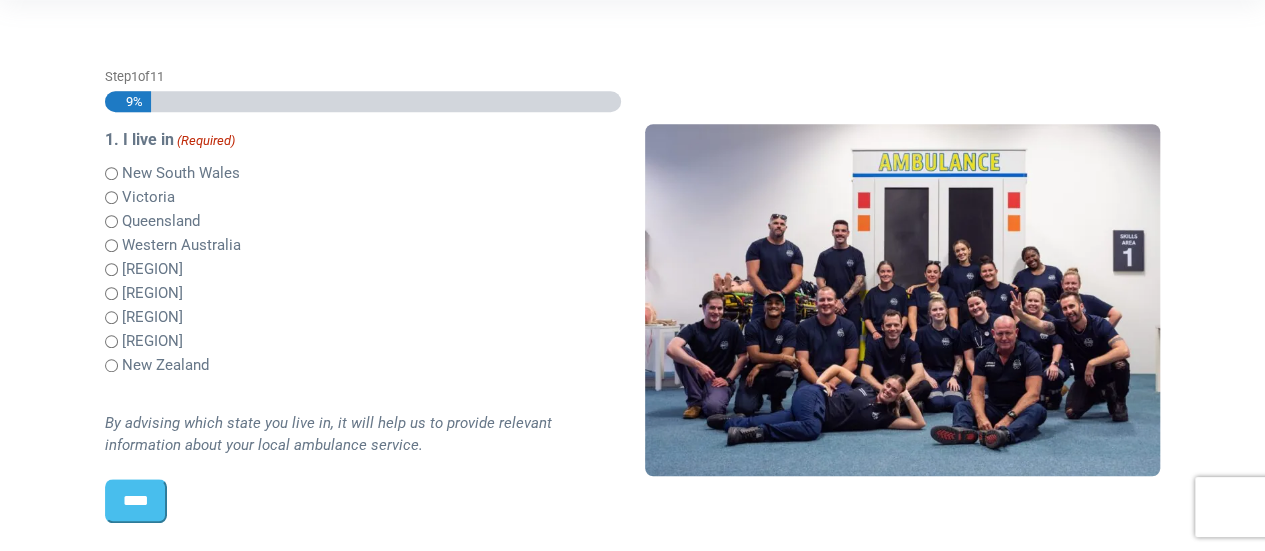 click on "****" at bounding box center (136, 501) 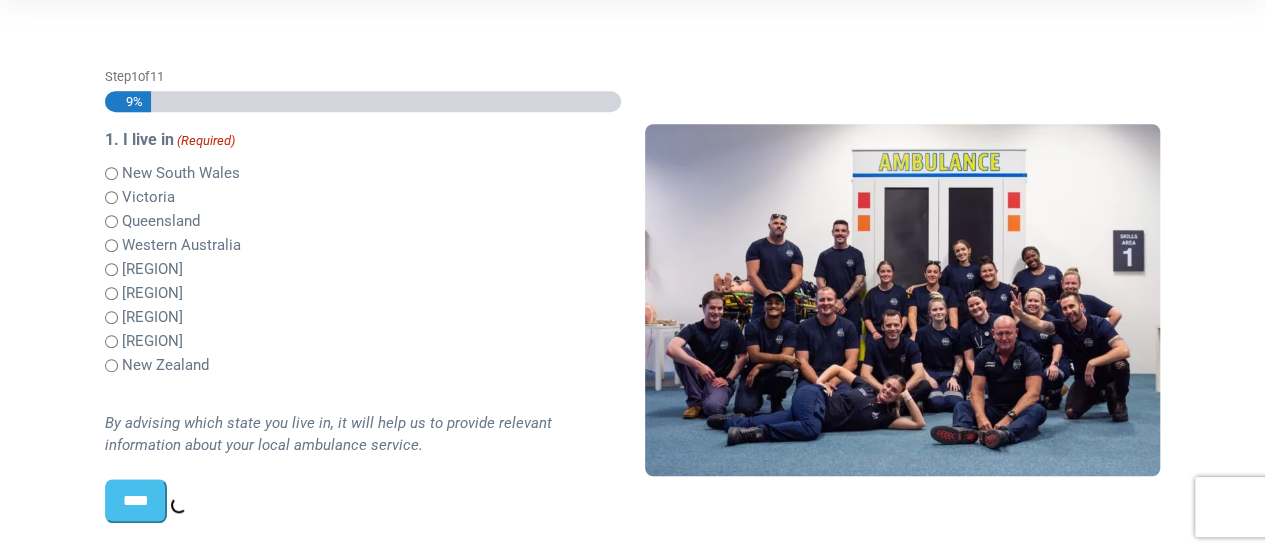 scroll, scrollTop: 528, scrollLeft: 0, axis: vertical 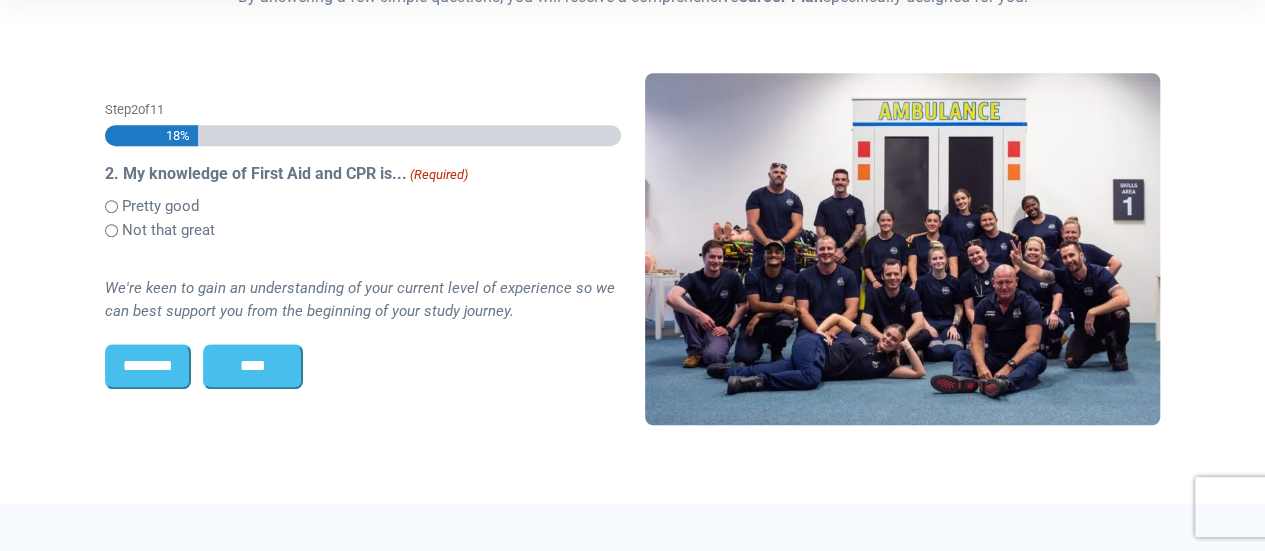 click on "Pretty good" at bounding box center (160, 206) 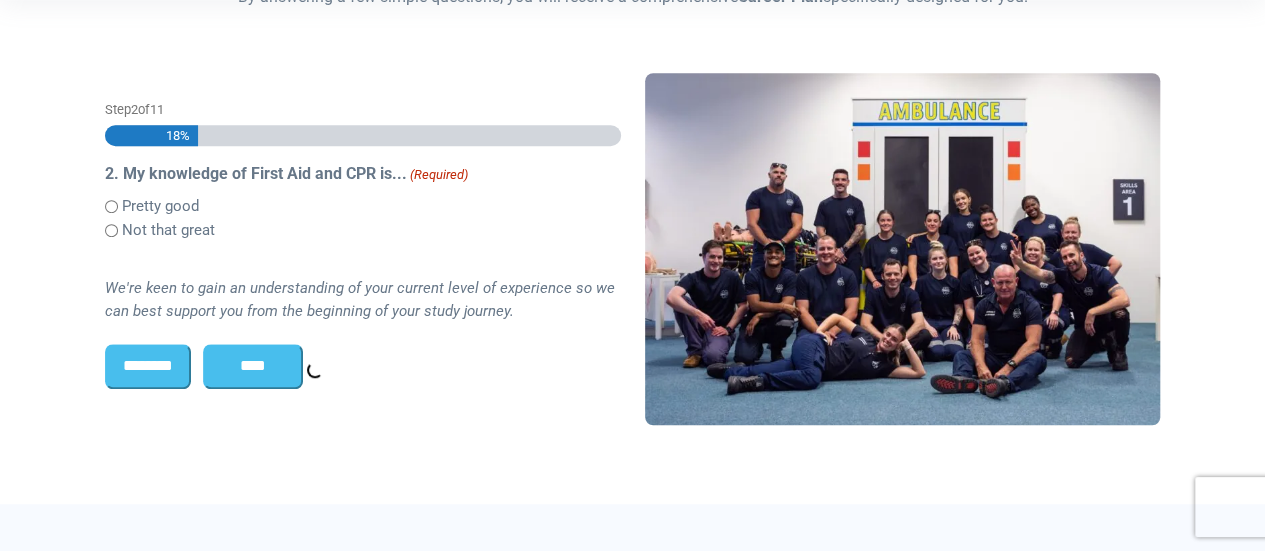 scroll, scrollTop: 504, scrollLeft: 0, axis: vertical 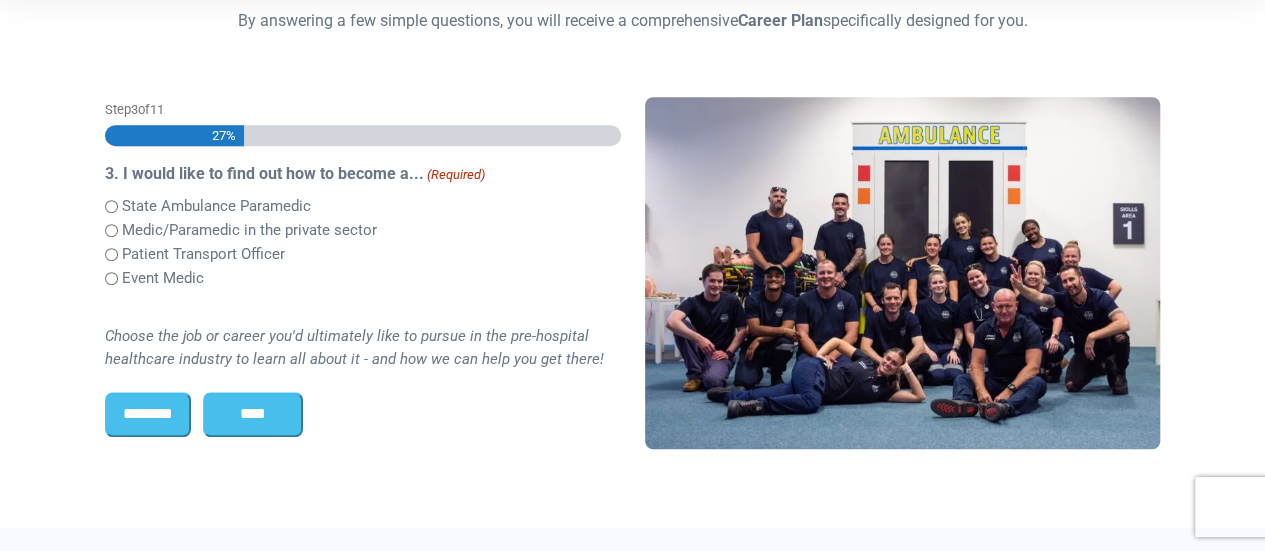click on "Medic/Paramedic in the private sector" at bounding box center (249, 230) 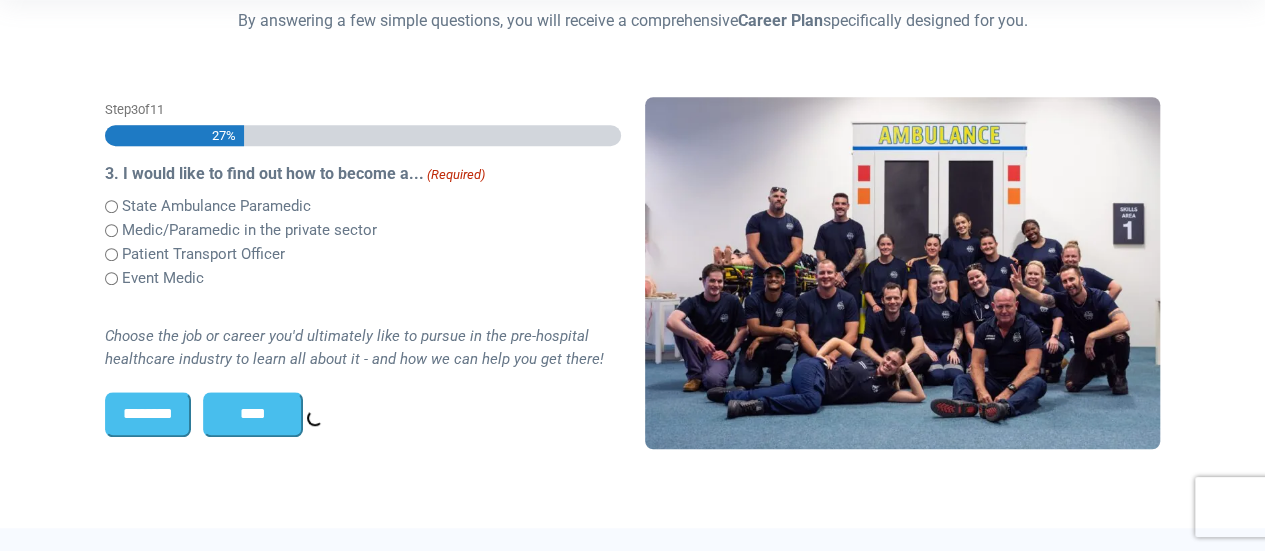 scroll, scrollTop: 516, scrollLeft: 0, axis: vertical 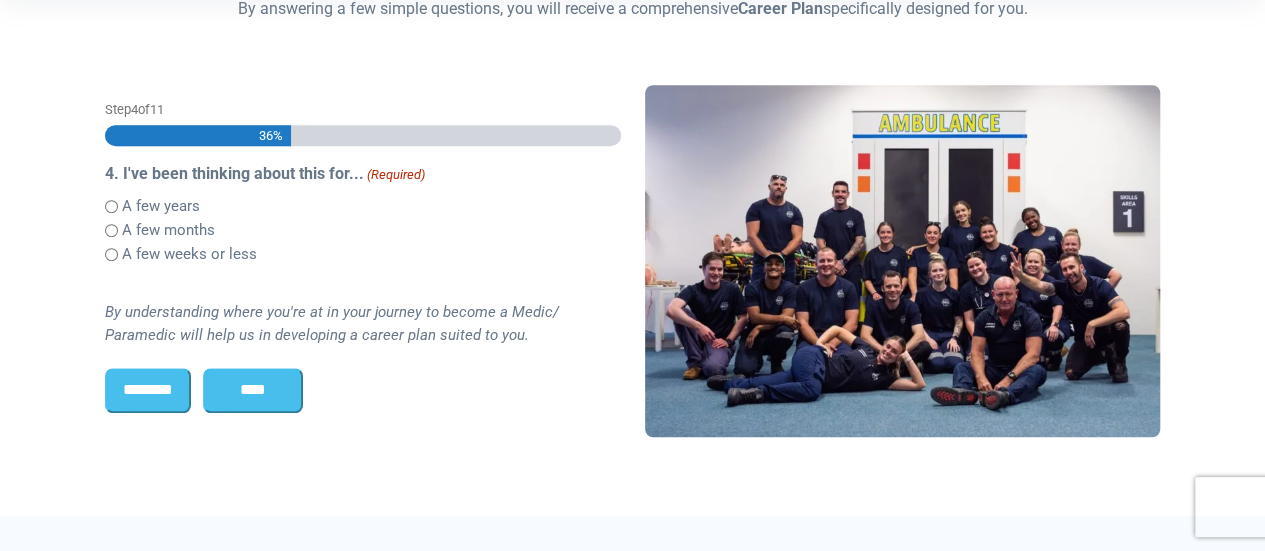 click on "********" at bounding box center (148, 390) 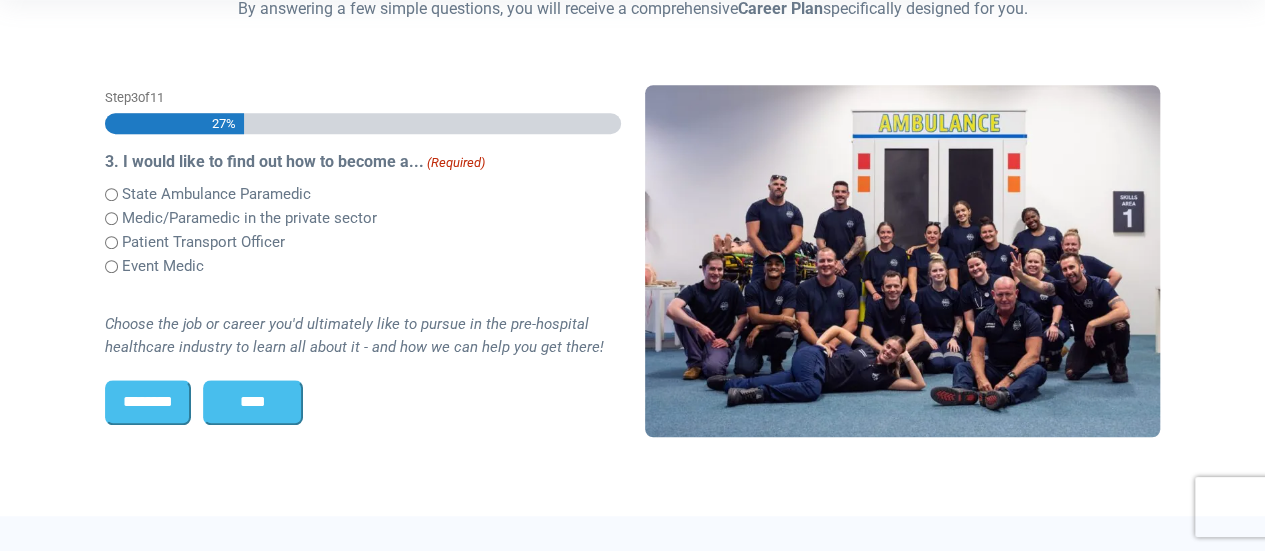 scroll, scrollTop: 504, scrollLeft: 0, axis: vertical 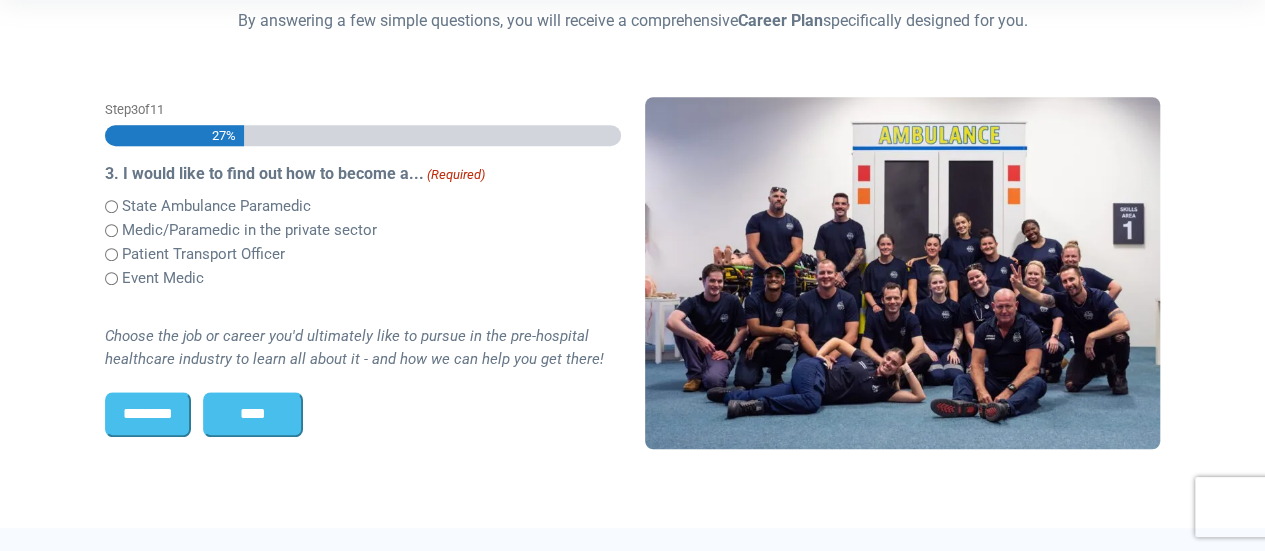 click on "Event Medic" at bounding box center [163, 278] 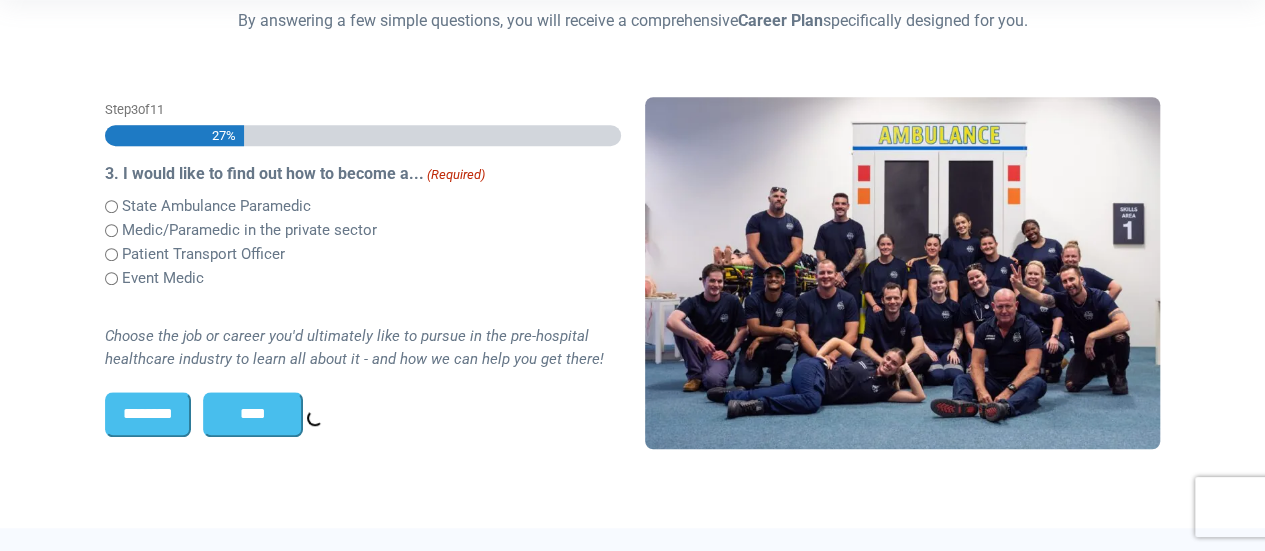 scroll, scrollTop: 516, scrollLeft: 0, axis: vertical 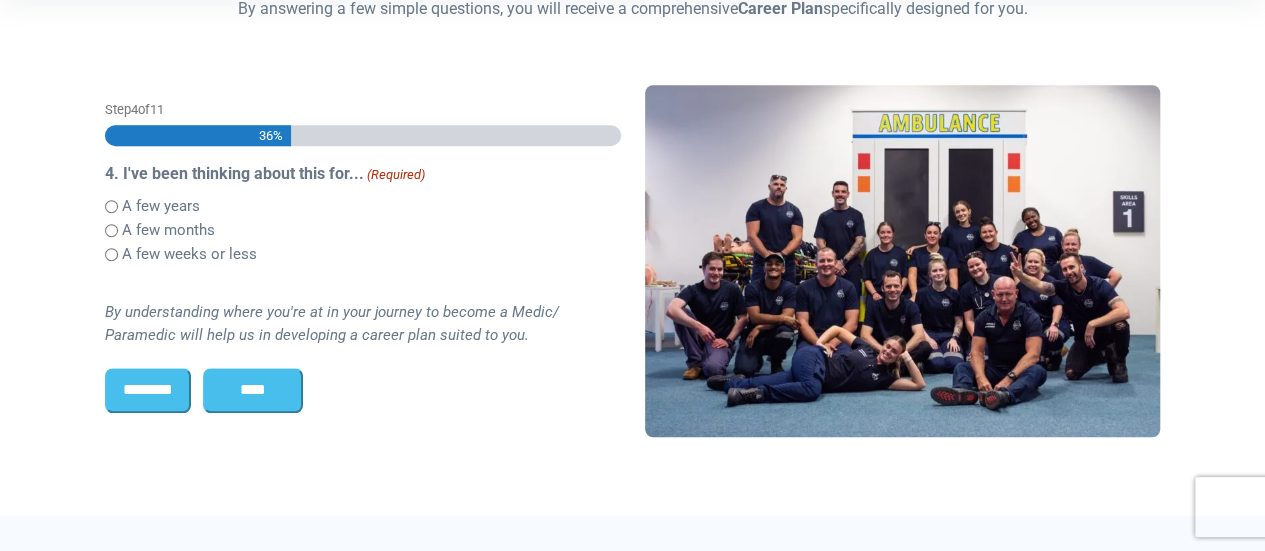 click on "A few months" at bounding box center (168, 230) 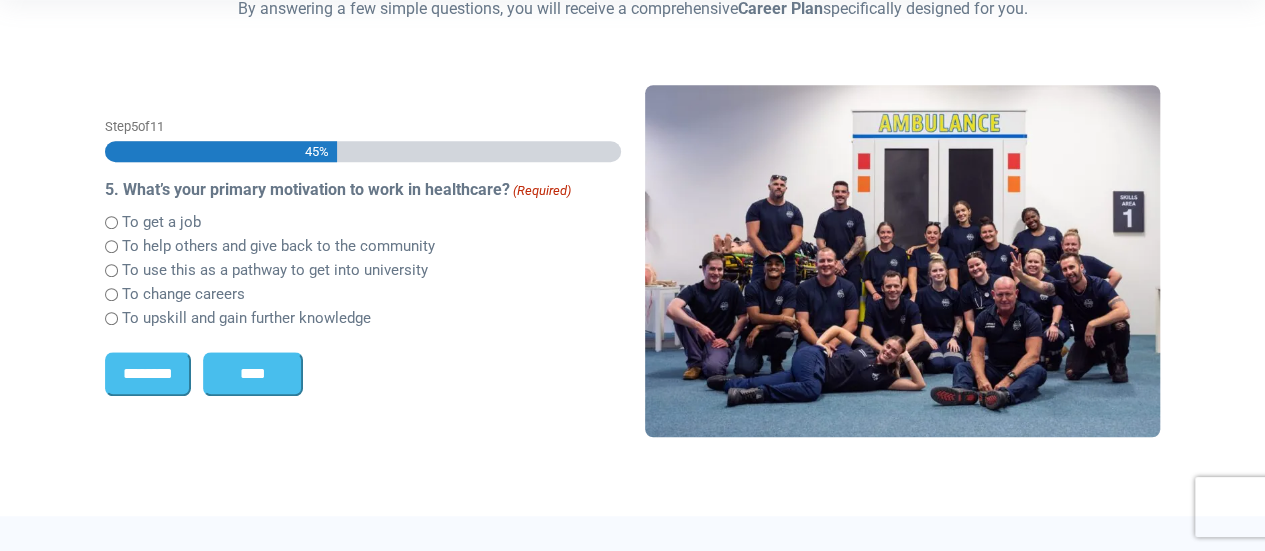 scroll, scrollTop: 532, scrollLeft: 0, axis: vertical 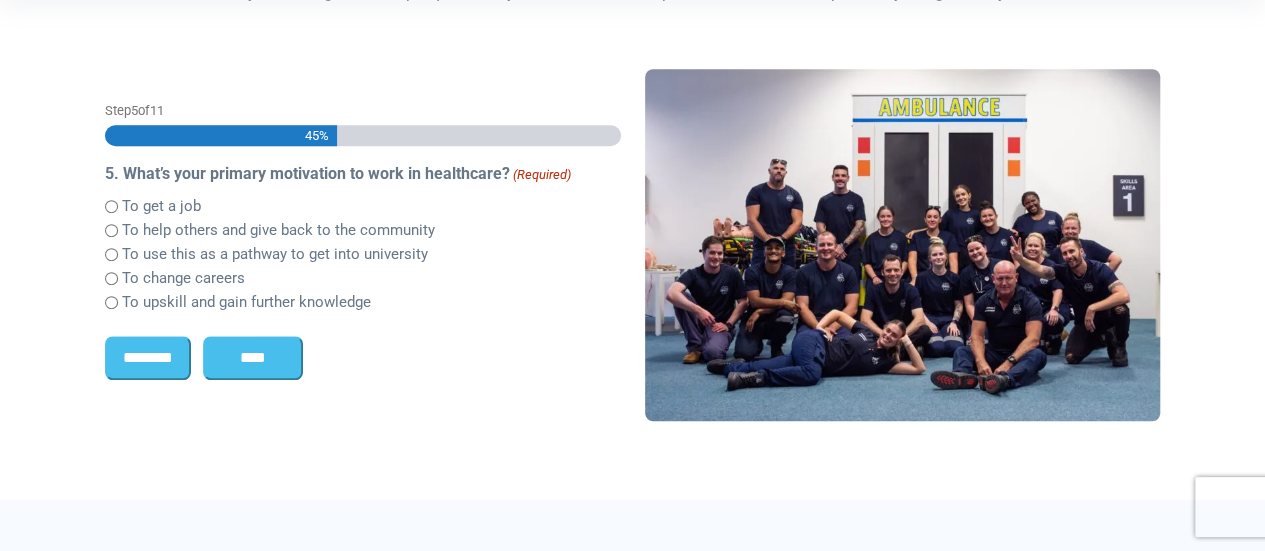 click on "To upskill and gain further knowledge" at bounding box center [246, 302] 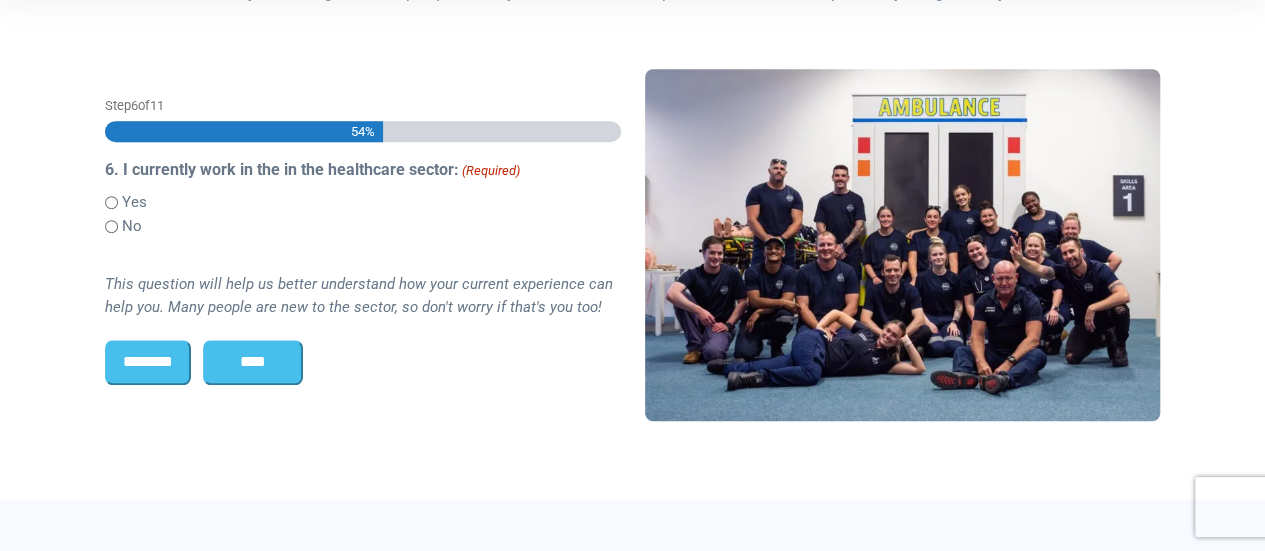 scroll, scrollTop: 528, scrollLeft: 0, axis: vertical 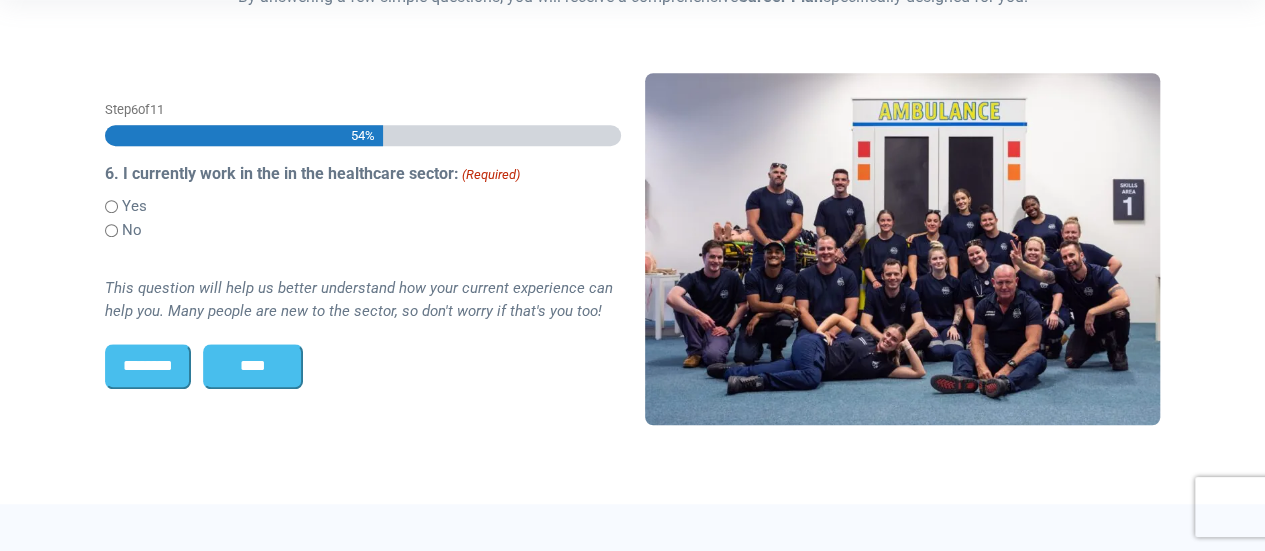 click on "No" at bounding box center (132, 230) 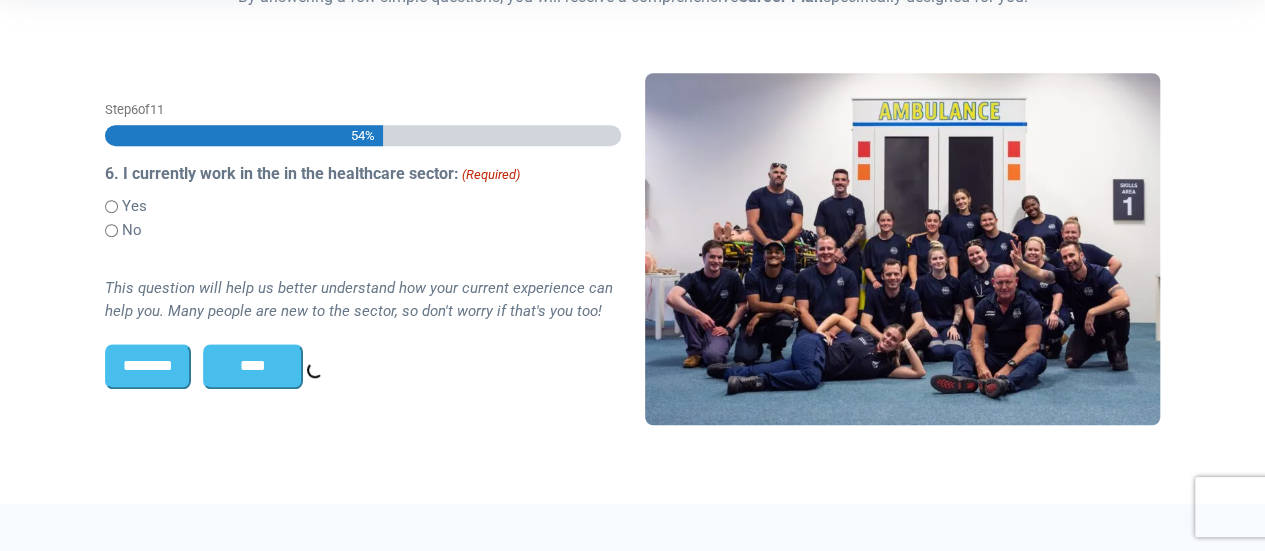 scroll, scrollTop: 520, scrollLeft: 0, axis: vertical 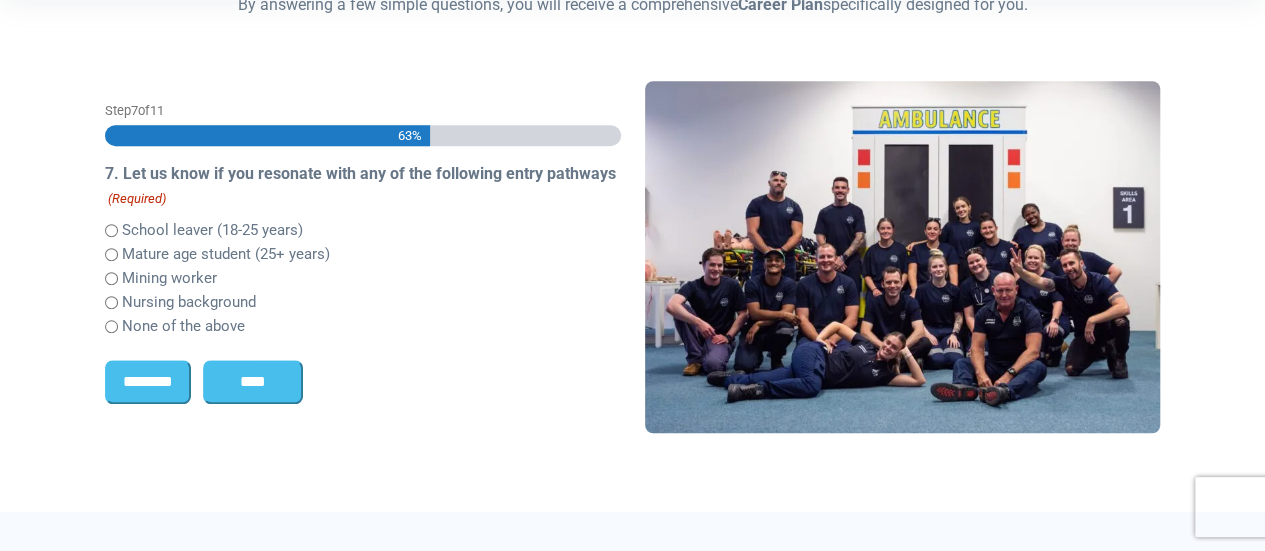 click on "School leaver (18-25 years)" at bounding box center [212, 230] 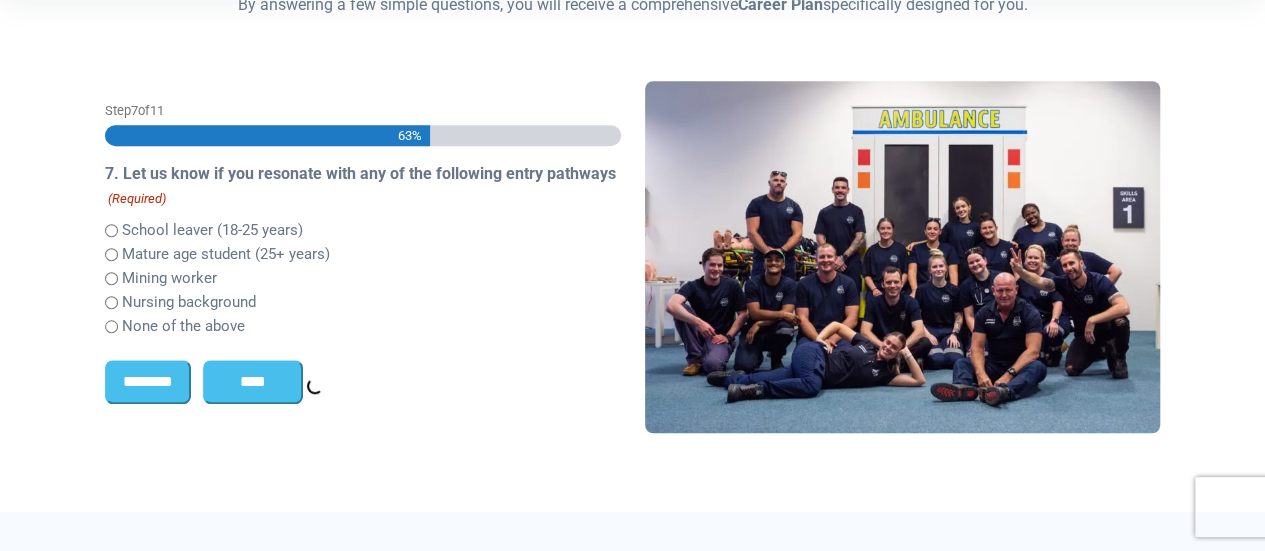 scroll, scrollTop: 501, scrollLeft: 0, axis: vertical 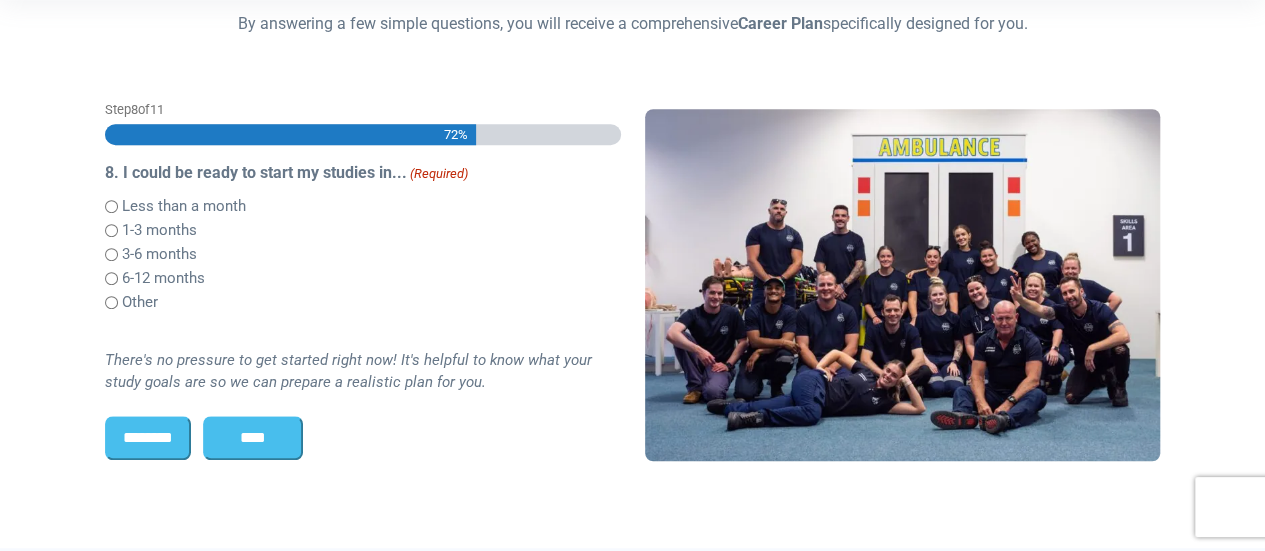 click on "Less than a month" at bounding box center [184, 206] 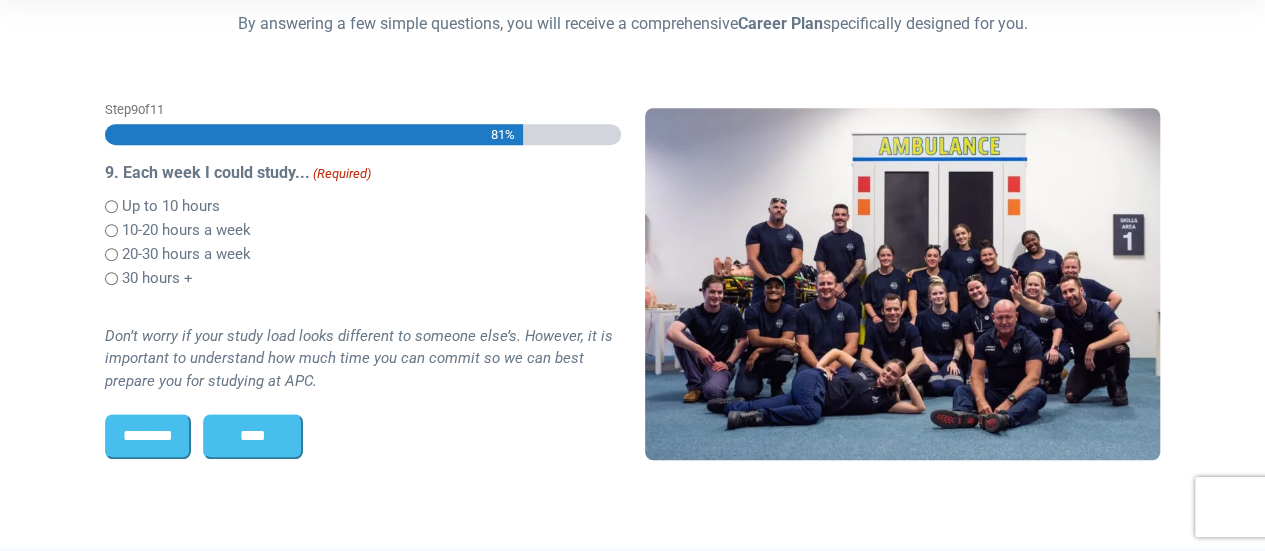 scroll, scrollTop: 0, scrollLeft: 0, axis: both 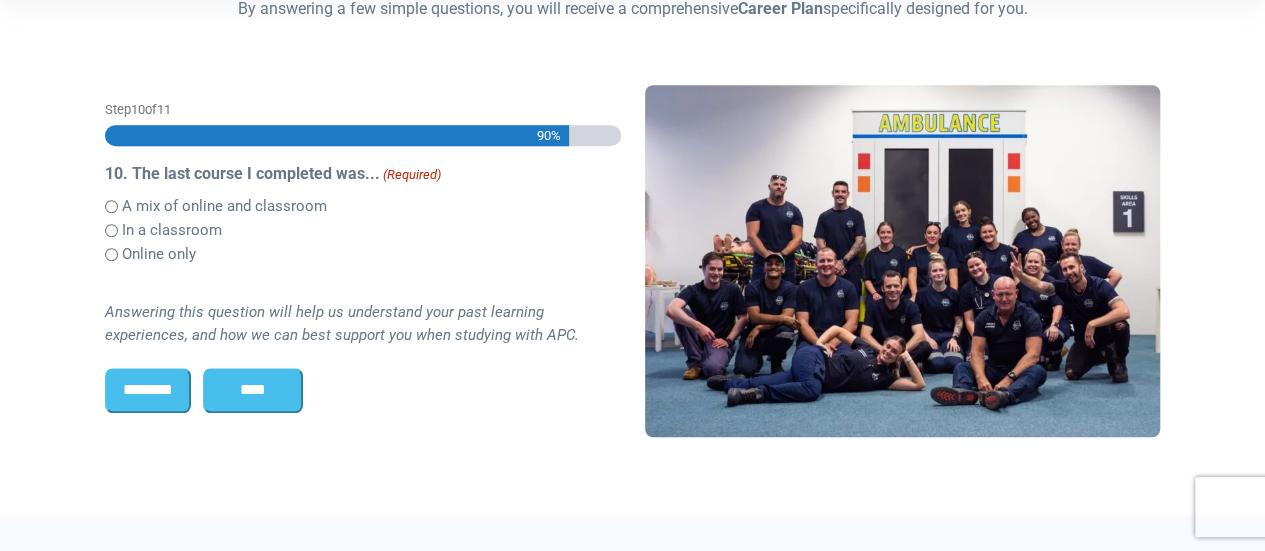 click on "A mix of online and classroom" at bounding box center (224, 206) 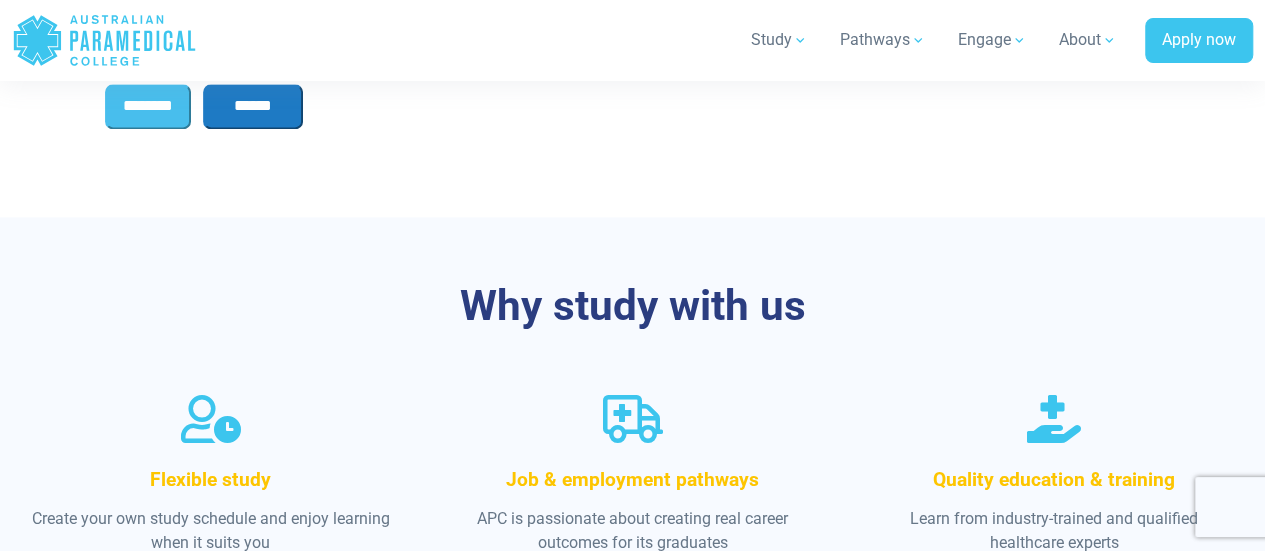 scroll, scrollTop: 1316, scrollLeft: 0, axis: vertical 